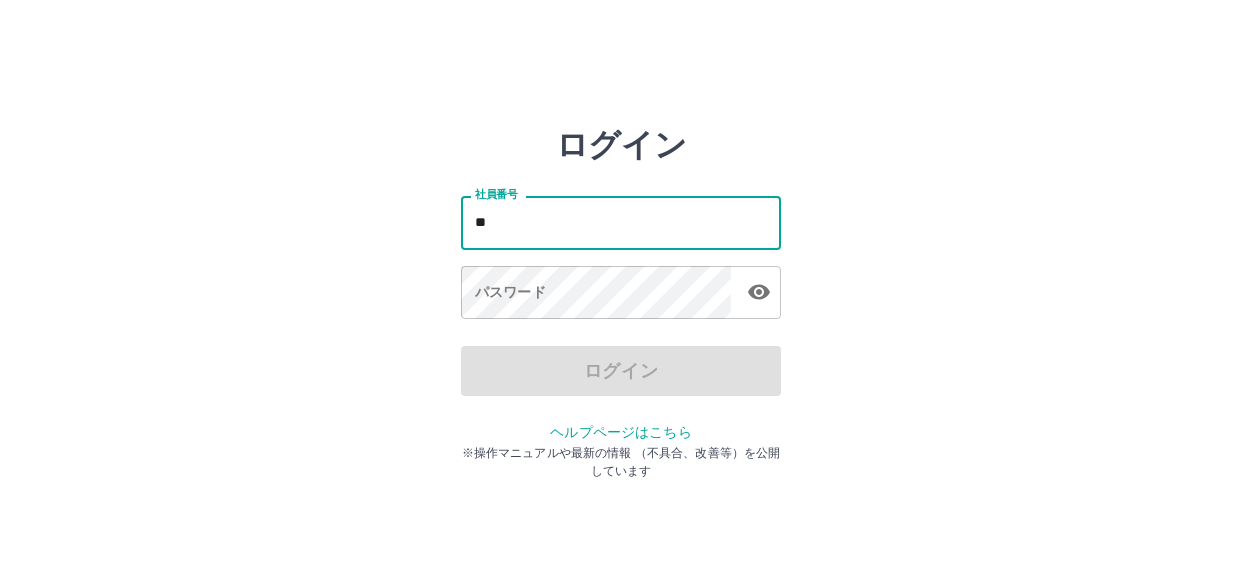 scroll, scrollTop: 0, scrollLeft: 0, axis: both 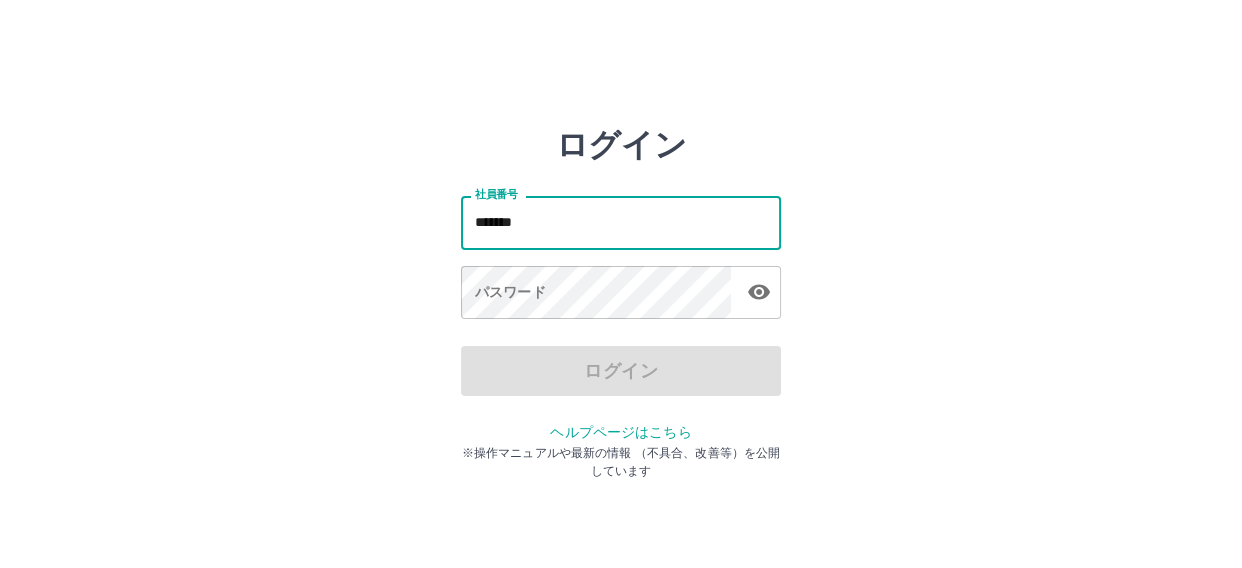 type on "*******" 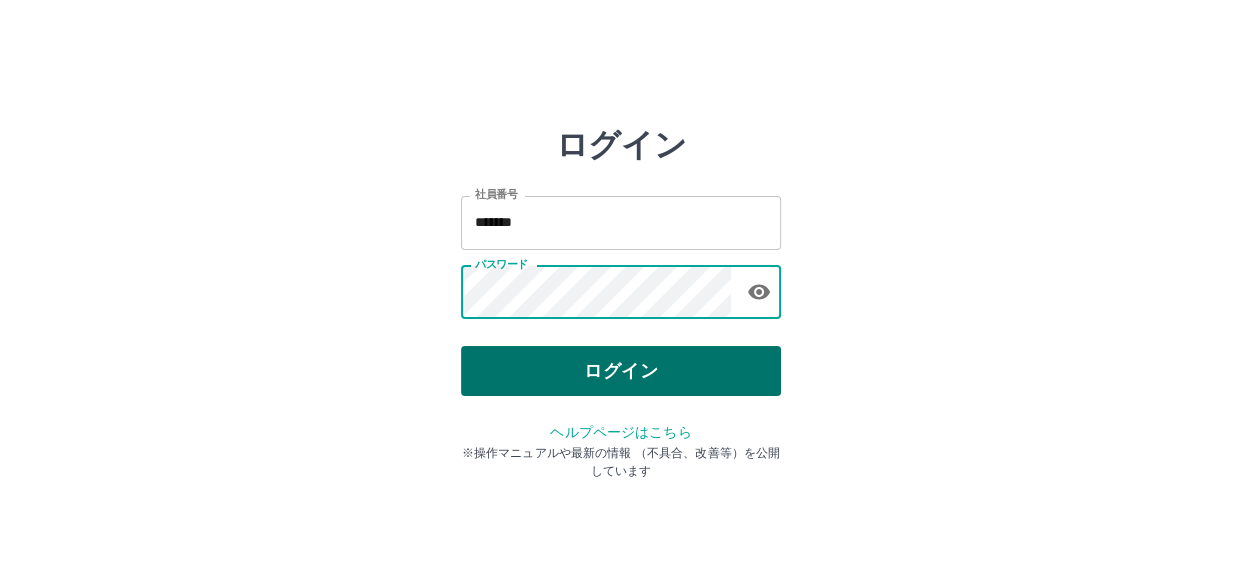 click on "ログイン" at bounding box center (621, 371) 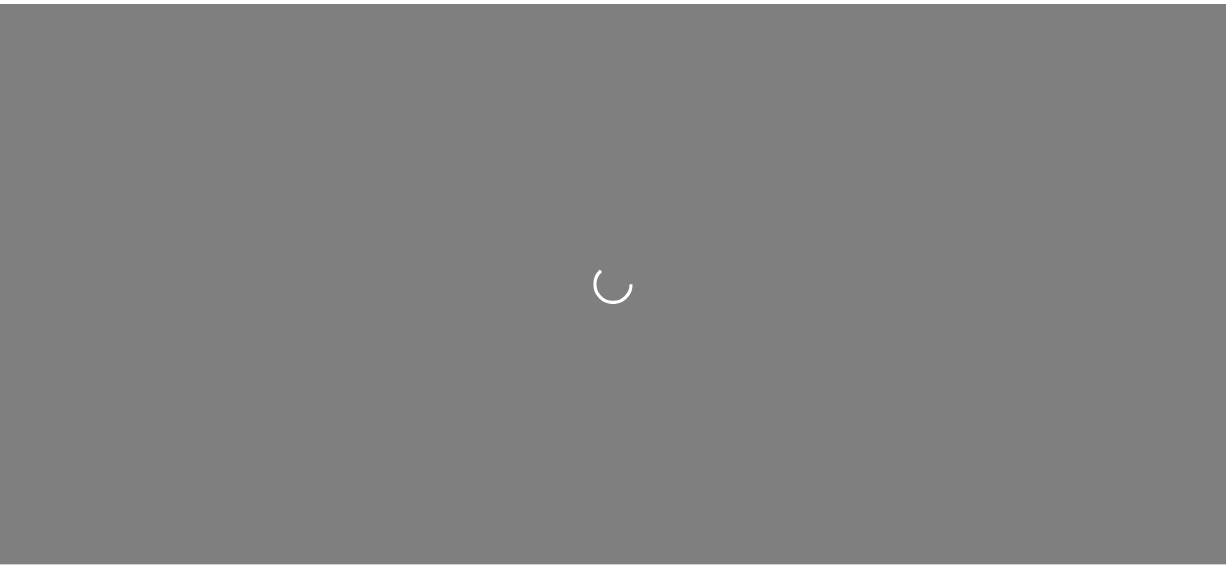 scroll, scrollTop: 0, scrollLeft: 0, axis: both 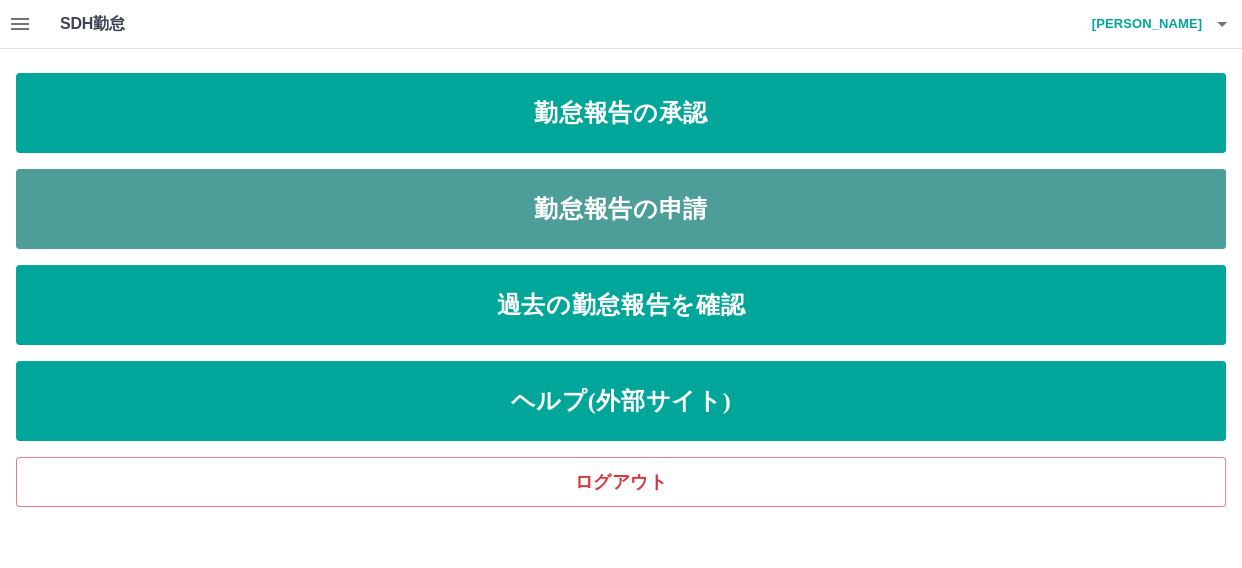 click on "勤怠報告の申請" at bounding box center (621, 209) 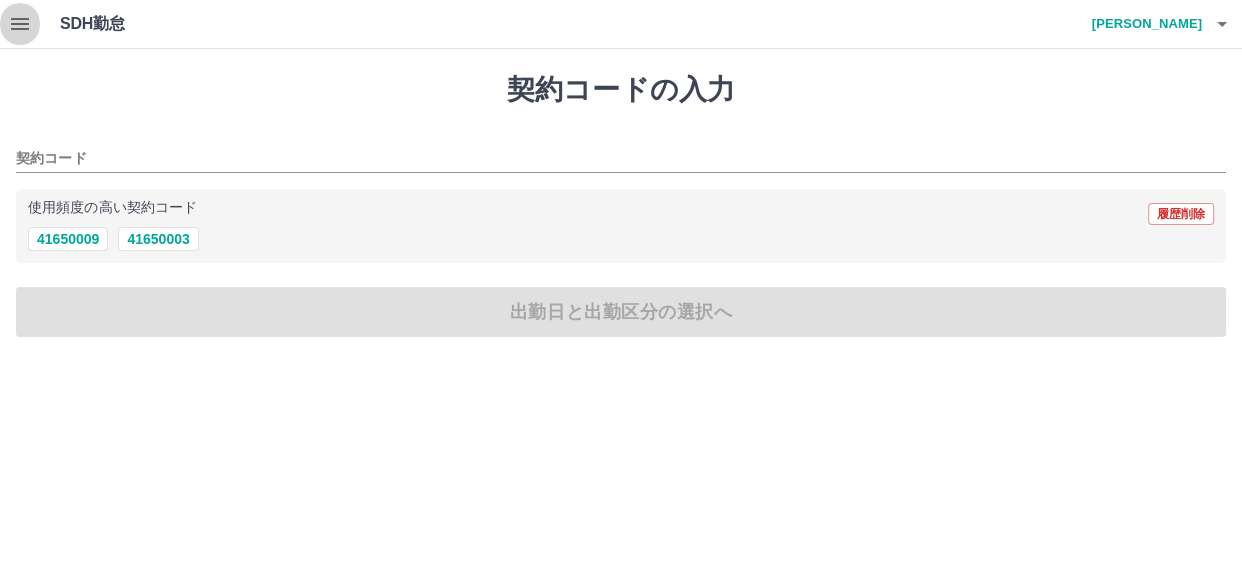 click 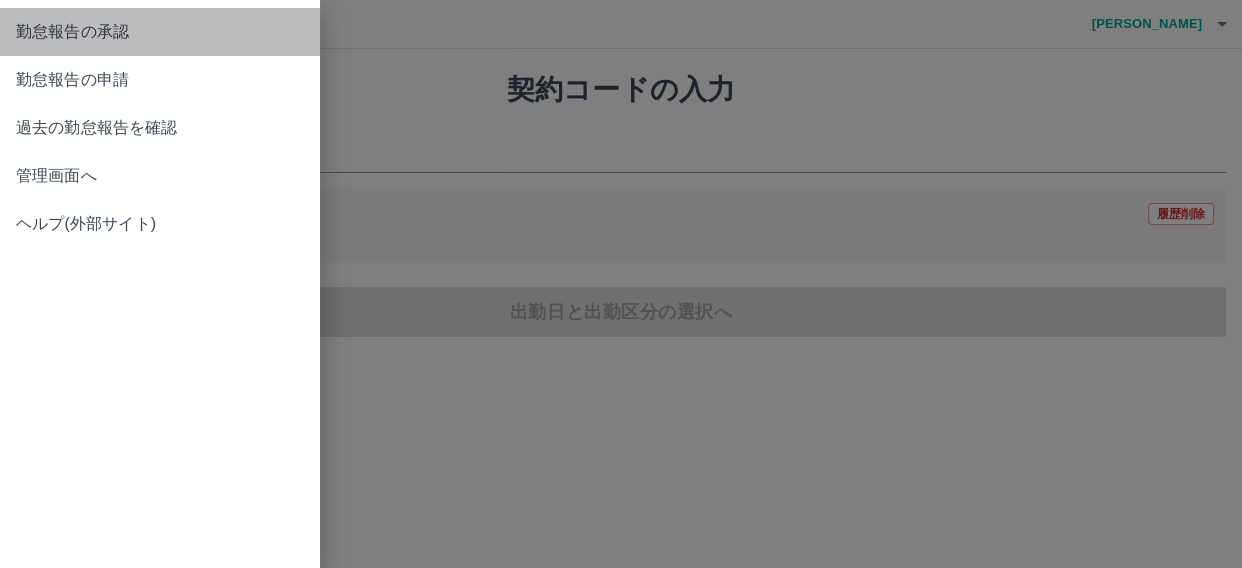 click on "勤怠報告の承認" at bounding box center [160, 32] 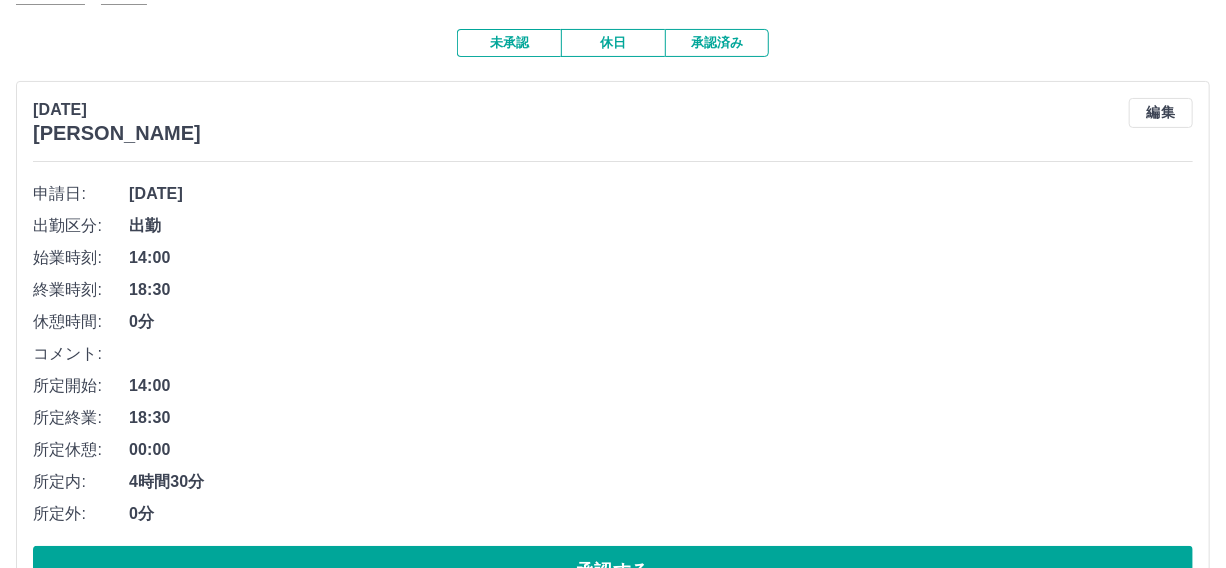 scroll, scrollTop: 272, scrollLeft: 0, axis: vertical 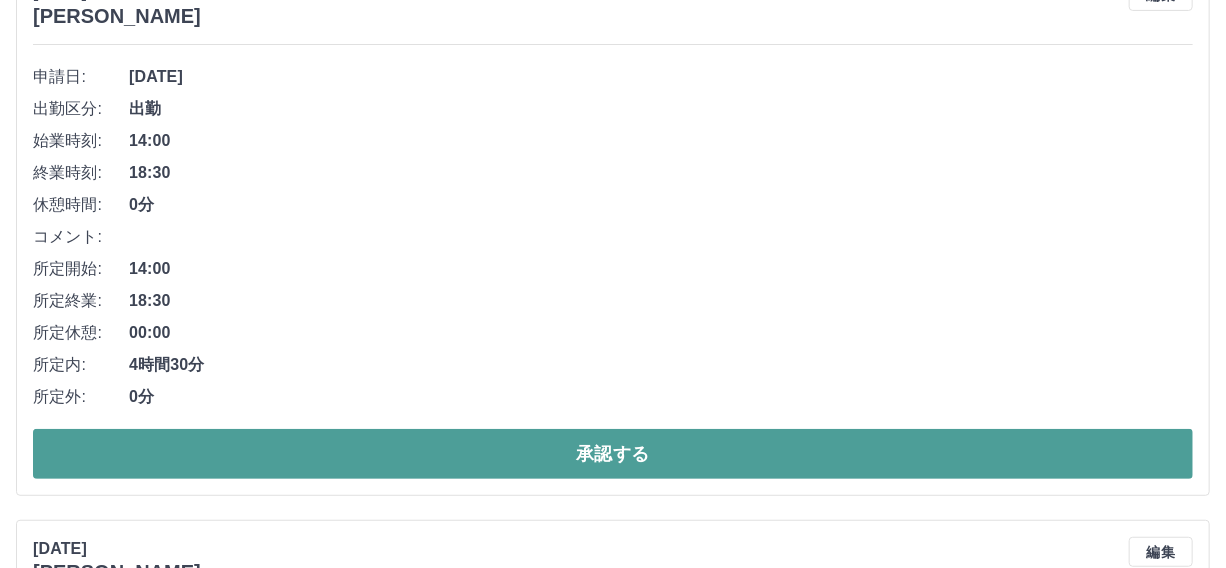 click on "承認する" at bounding box center [613, 454] 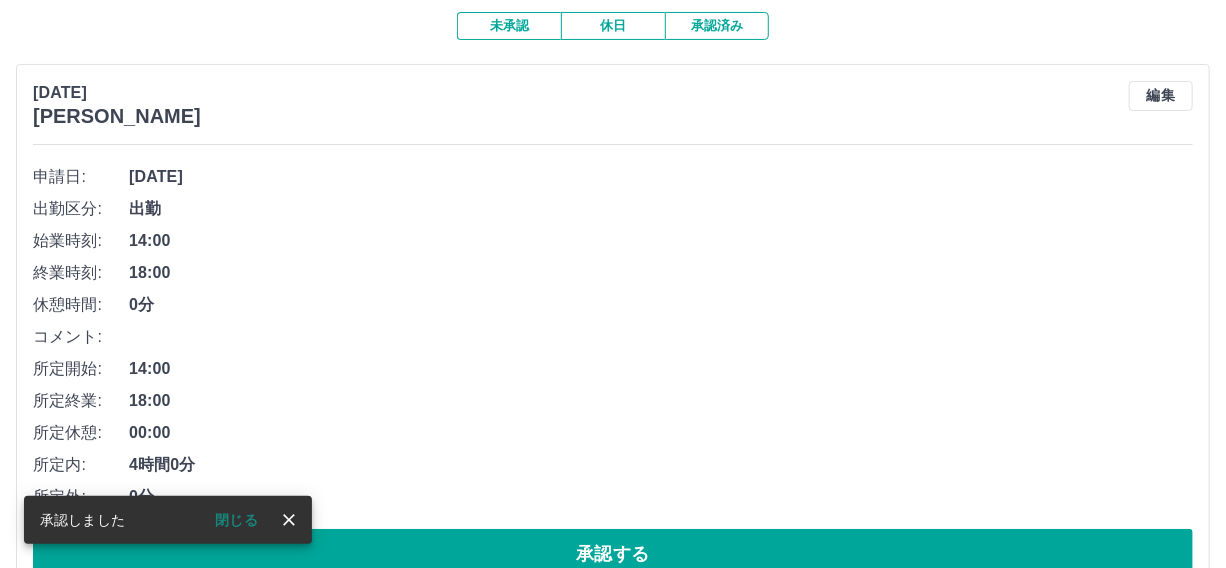 scroll, scrollTop: 272, scrollLeft: 0, axis: vertical 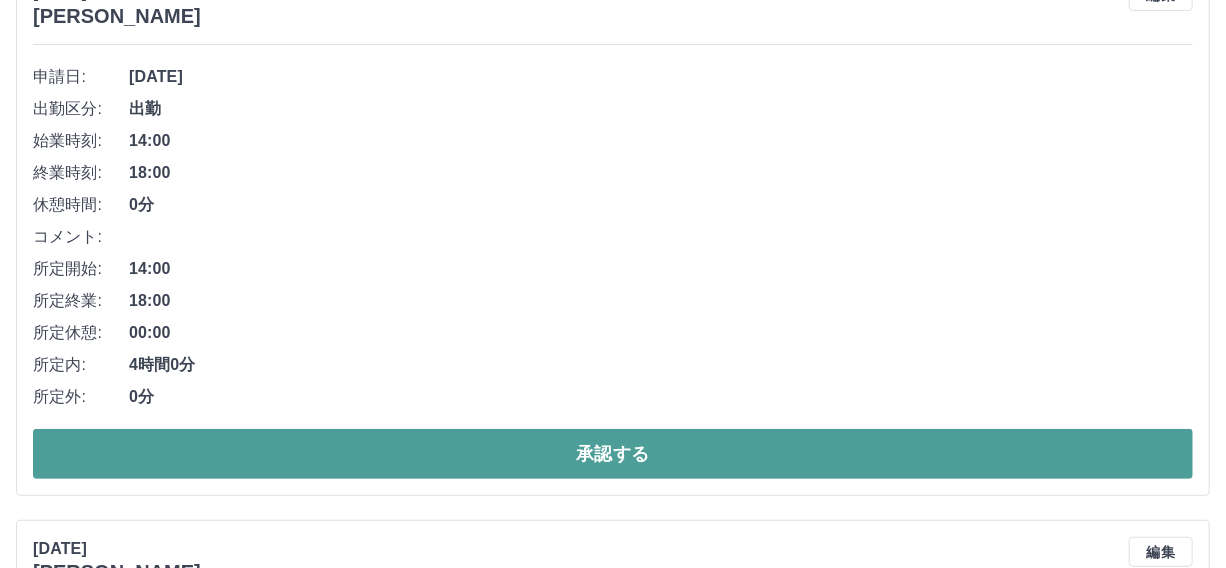 click on "承認する" at bounding box center (613, 454) 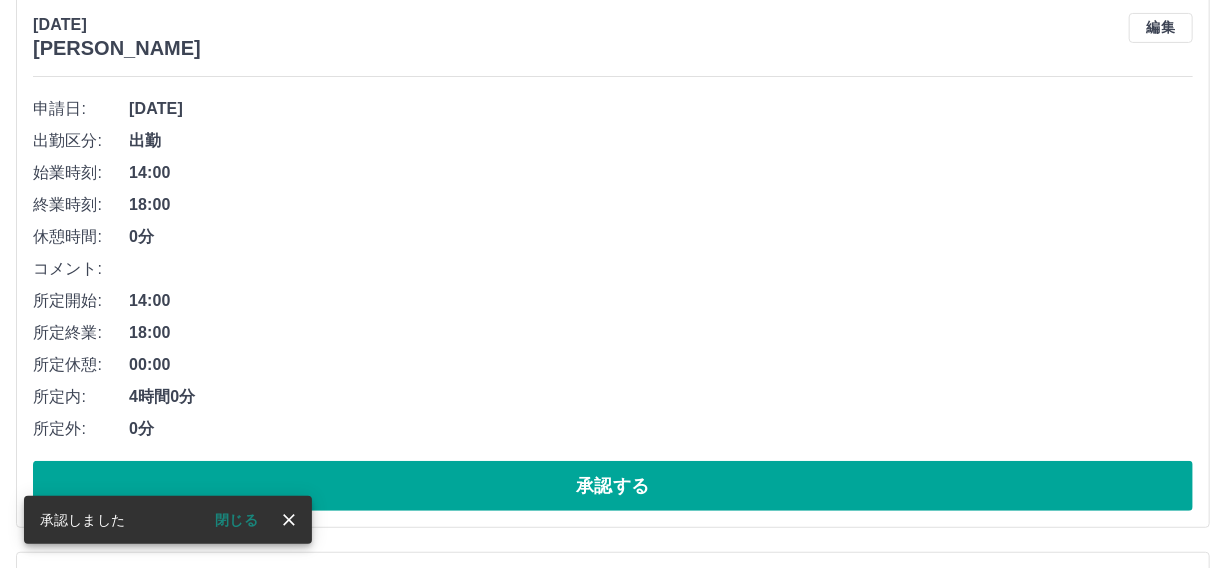 scroll, scrollTop: 272, scrollLeft: 0, axis: vertical 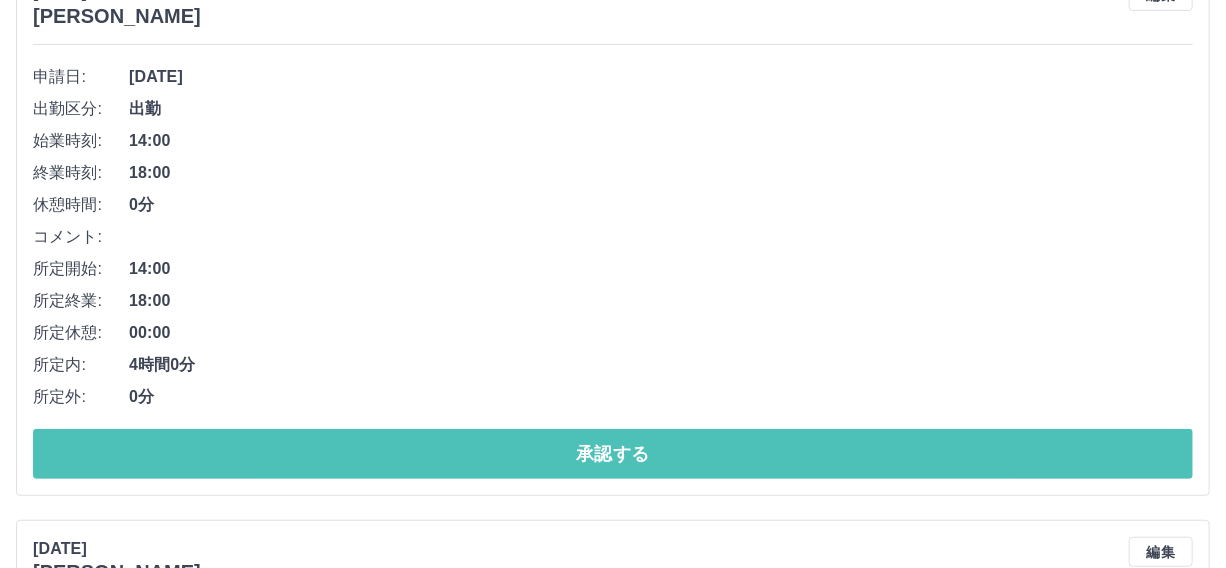 click on "承認する" at bounding box center (613, 454) 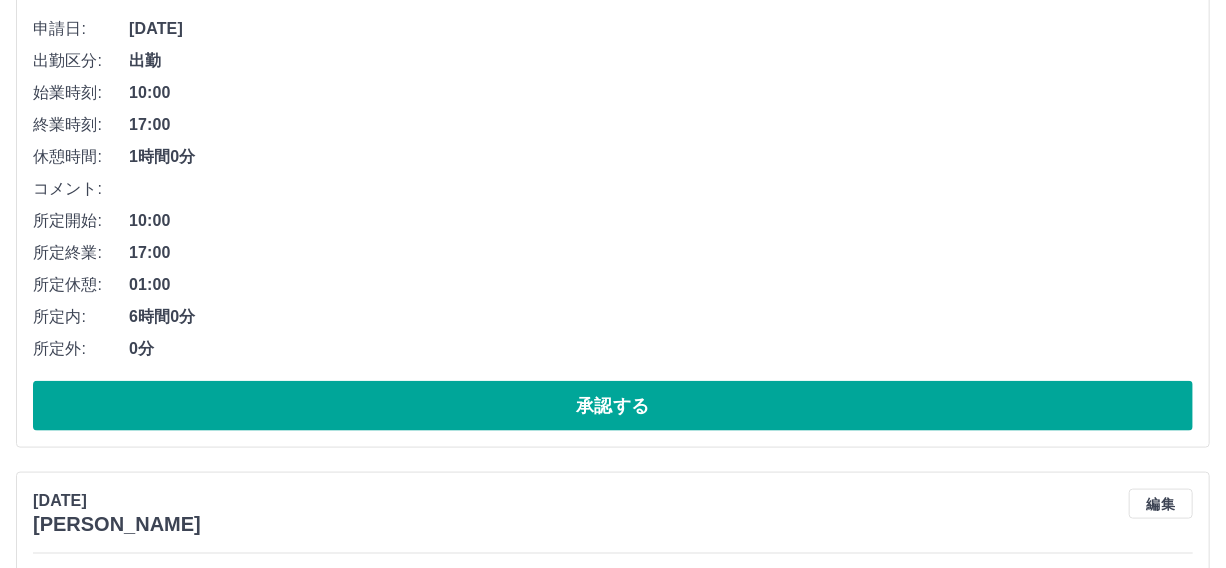 scroll, scrollTop: 909, scrollLeft: 0, axis: vertical 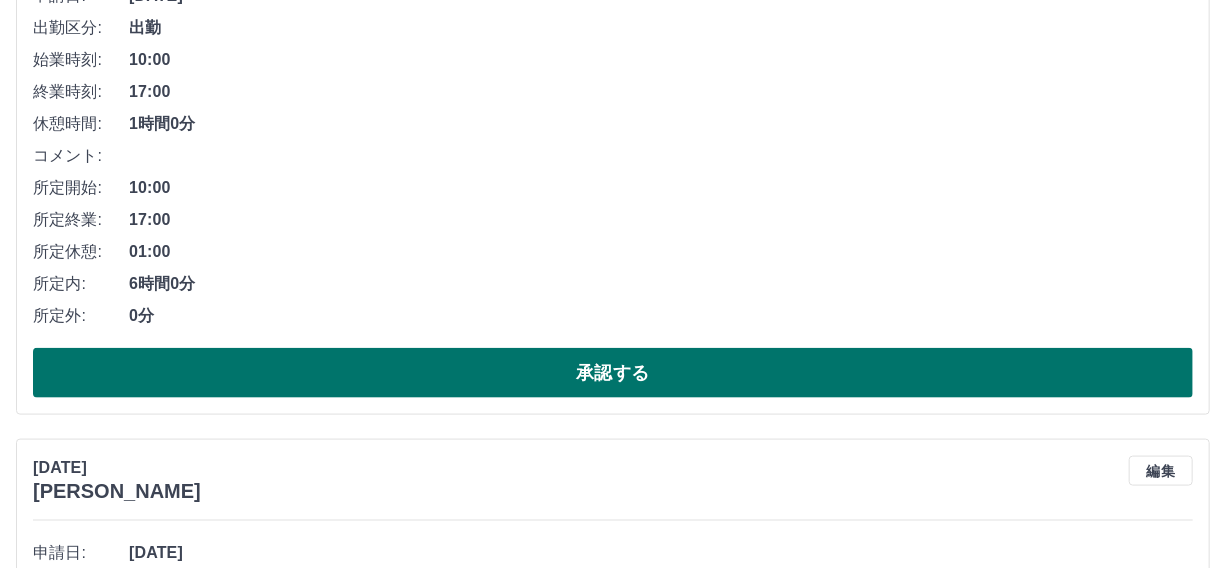 click on "承認する" at bounding box center [613, 373] 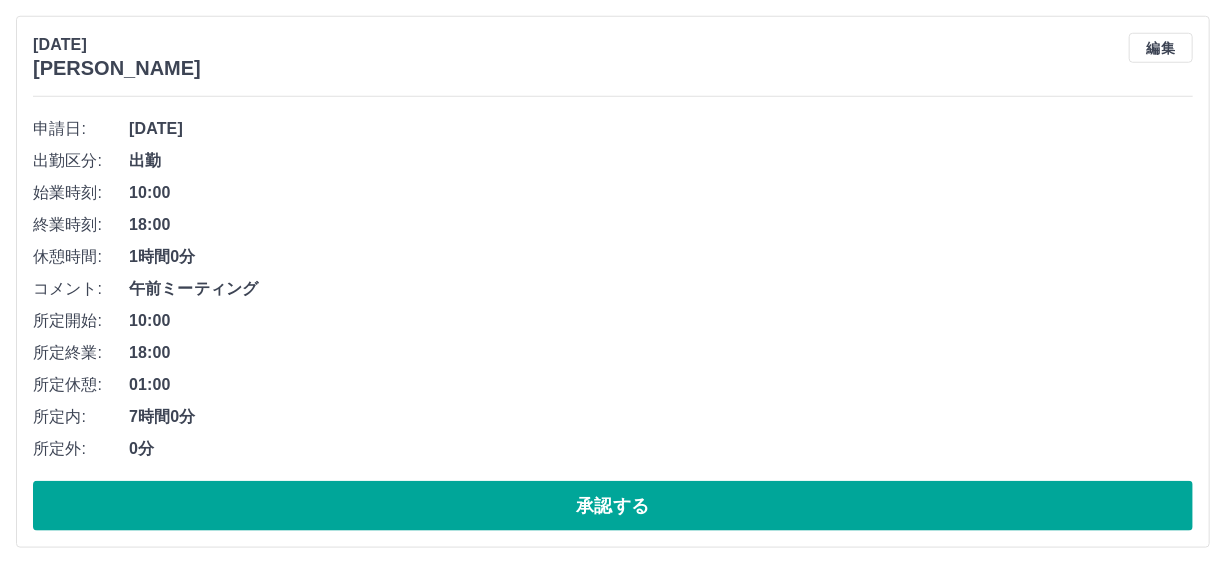 scroll, scrollTop: 808, scrollLeft: 0, axis: vertical 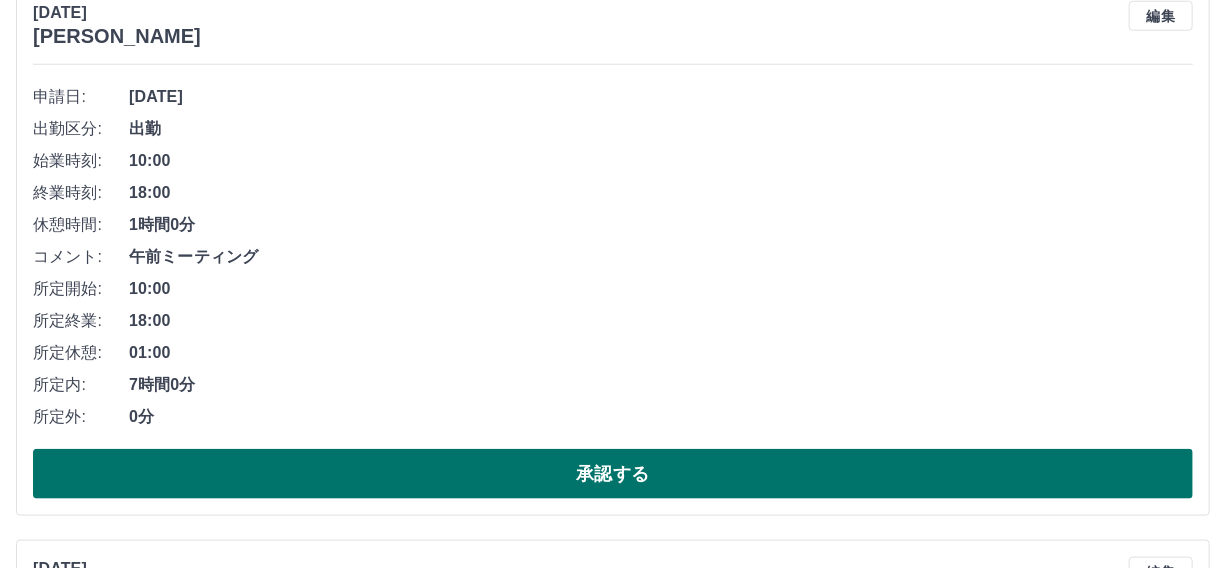 click on "承認する" at bounding box center [613, 474] 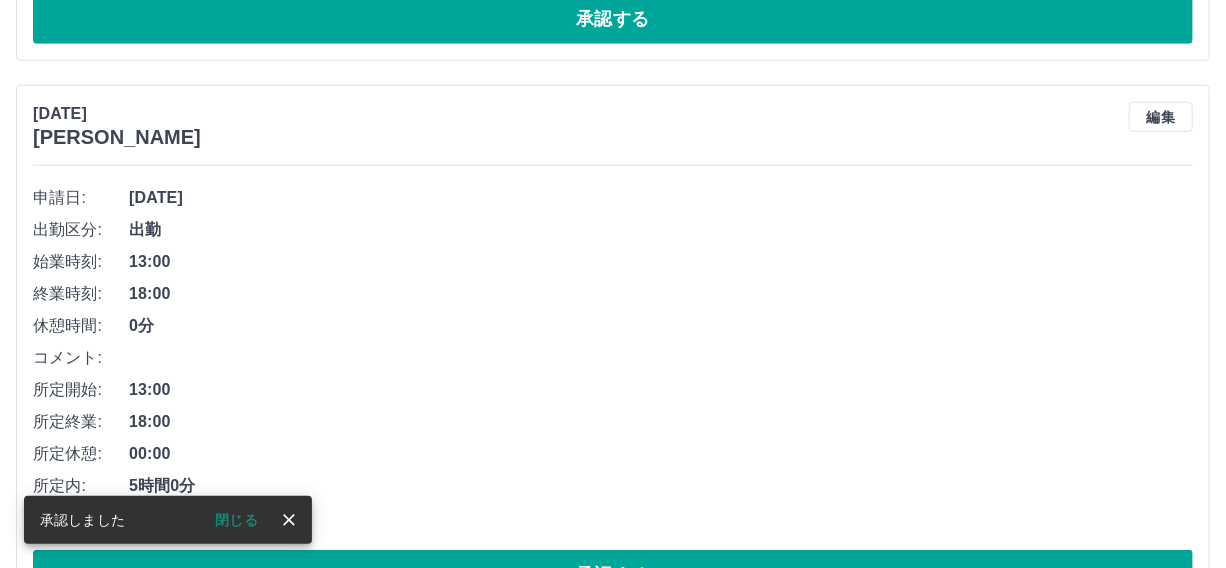 scroll, scrollTop: 798, scrollLeft: 0, axis: vertical 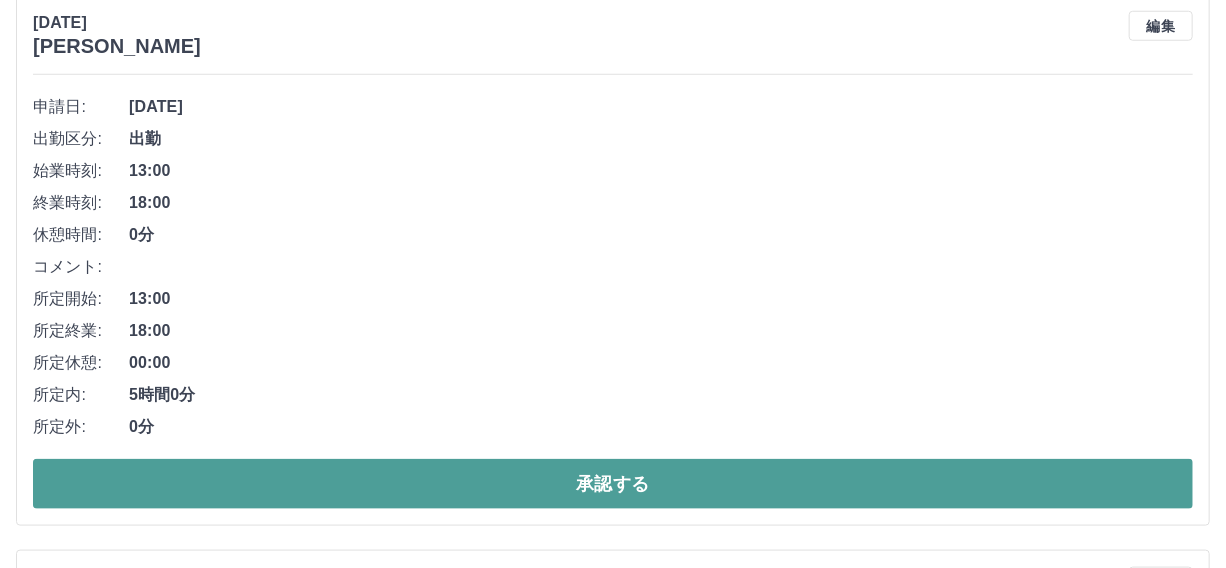 click on "承認する" at bounding box center [613, 484] 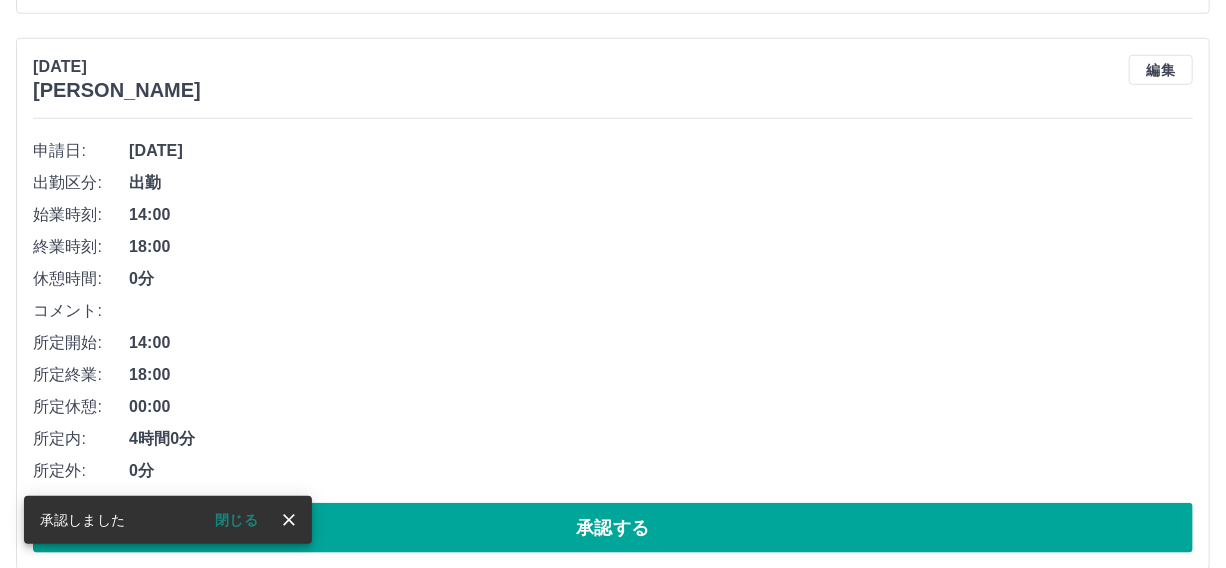 scroll, scrollTop: 787, scrollLeft: 0, axis: vertical 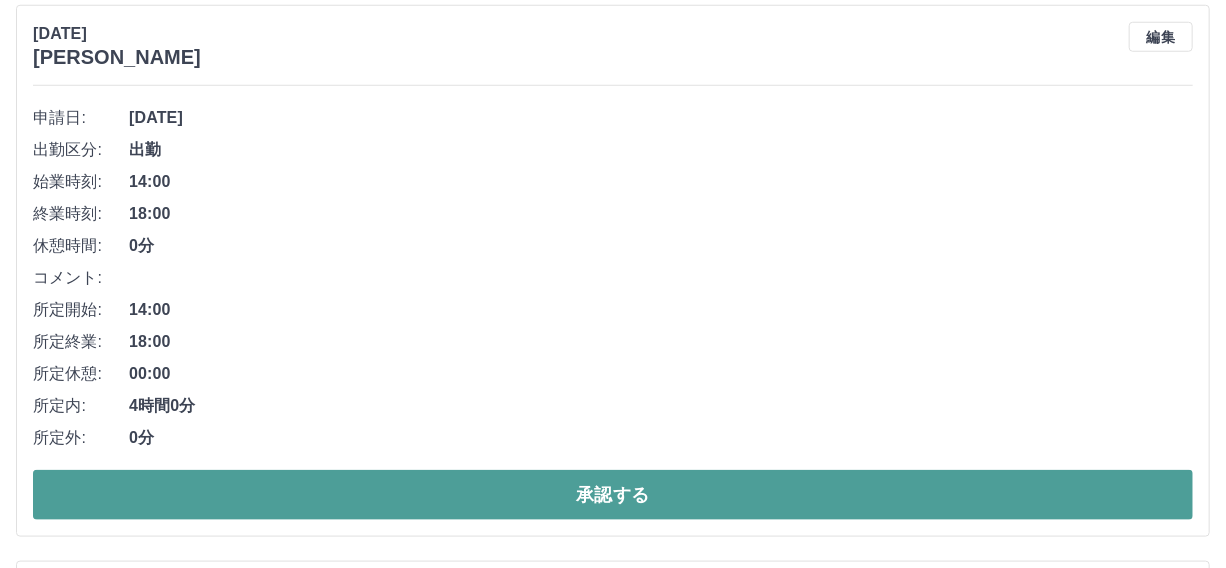 click on "承認する" at bounding box center (613, 495) 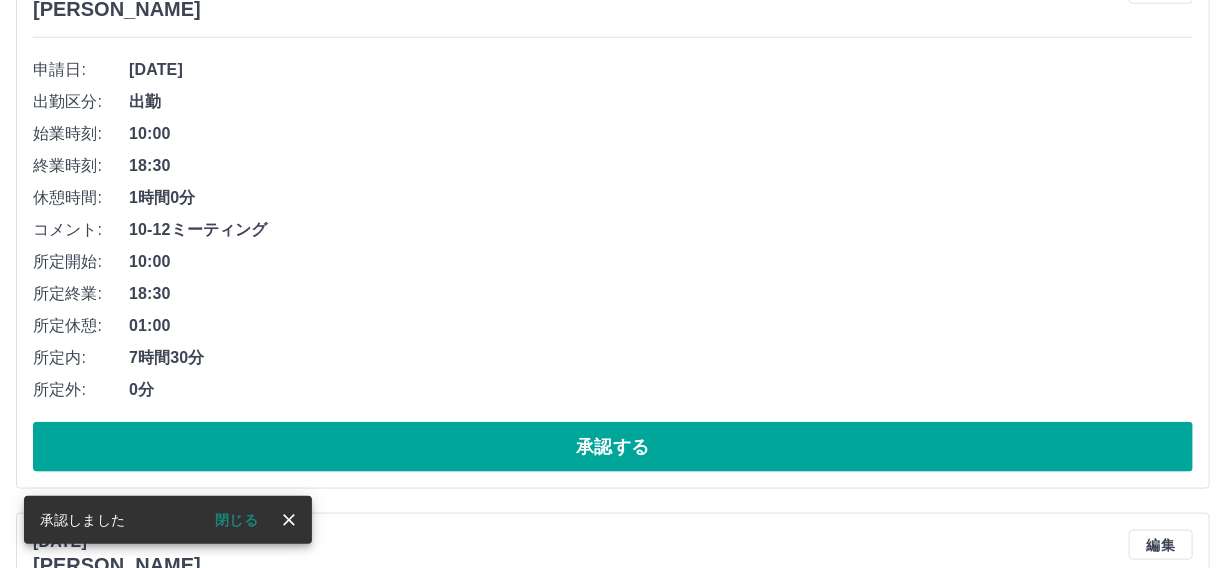 scroll, scrollTop: 867, scrollLeft: 0, axis: vertical 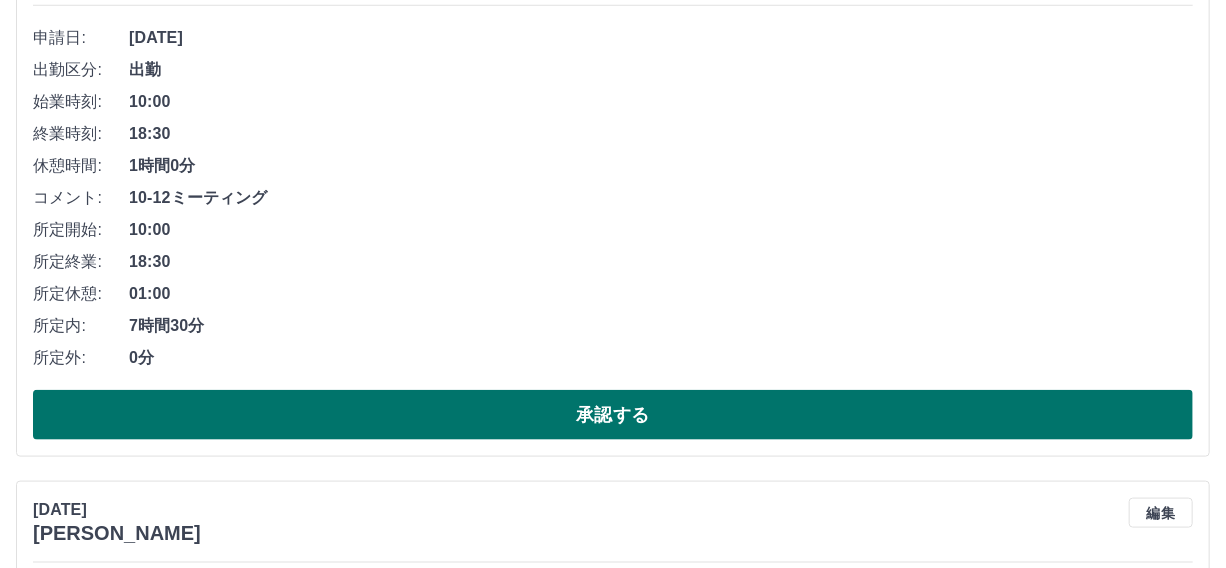 click on "承認する" at bounding box center (613, 415) 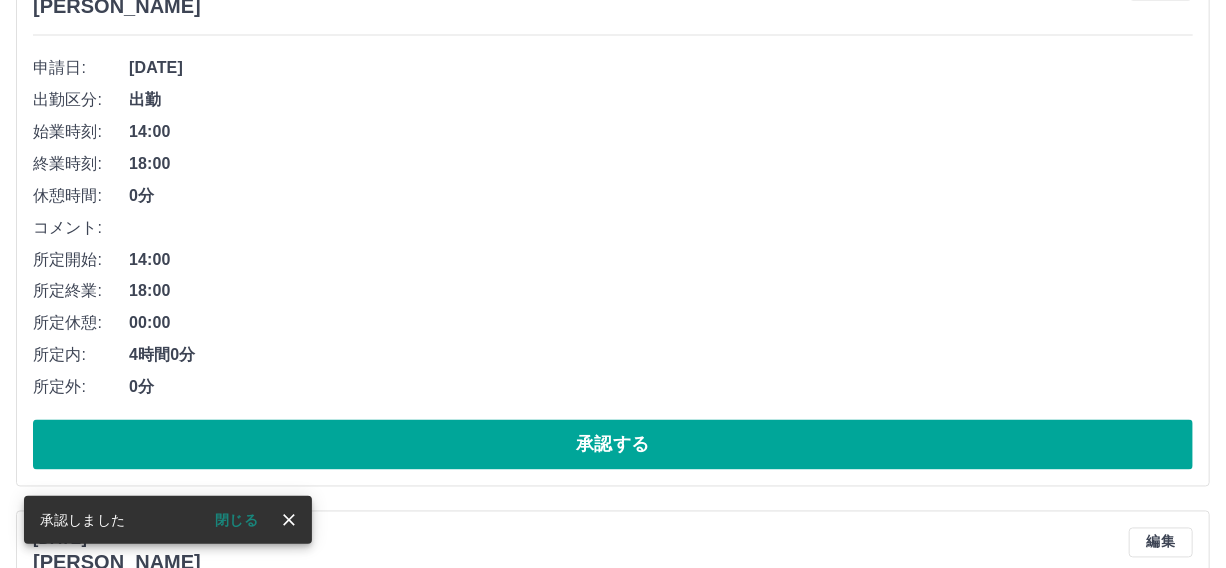 scroll, scrollTop: 1402, scrollLeft: 0, axis: vertical 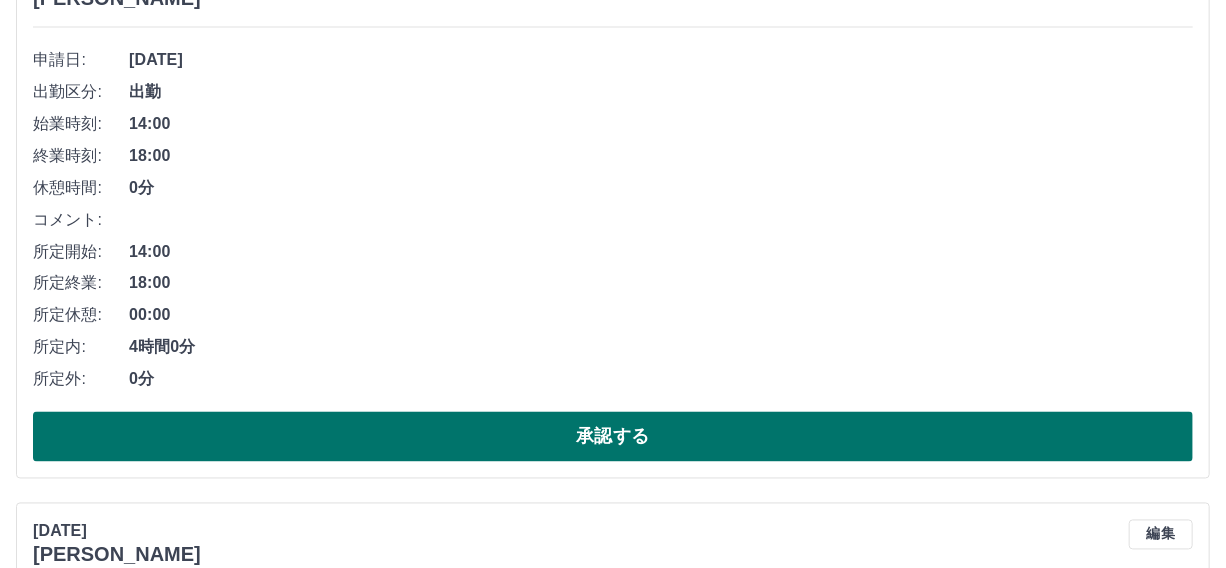click on "承認する" at bounding box center [613, 437] 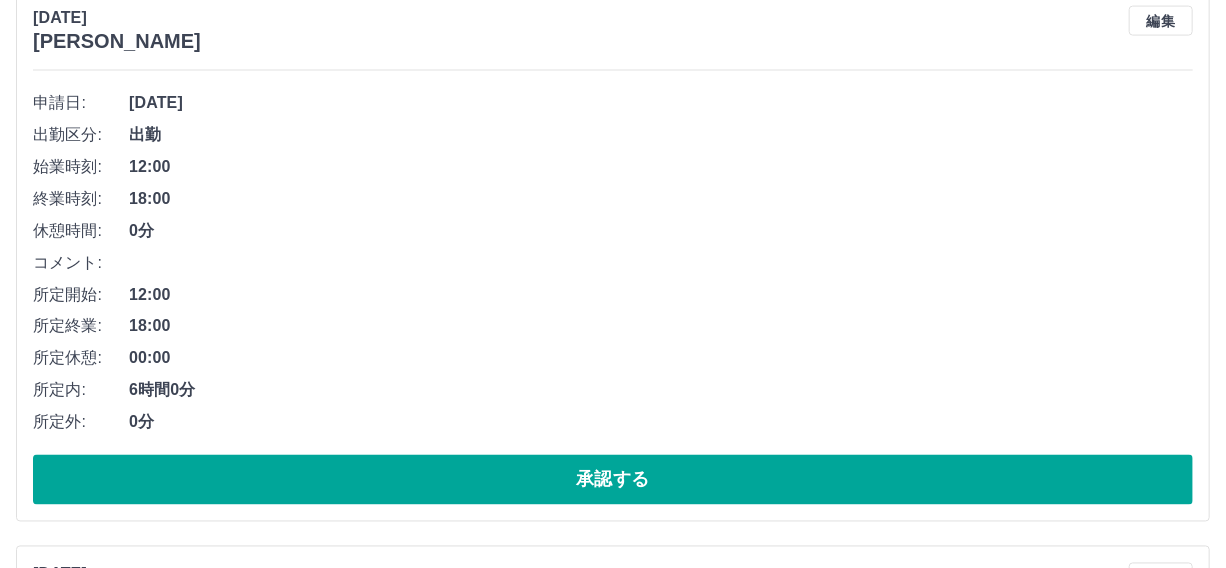 scroll, scrollTop: 1391, scrollLeft: 0, axis: vertical 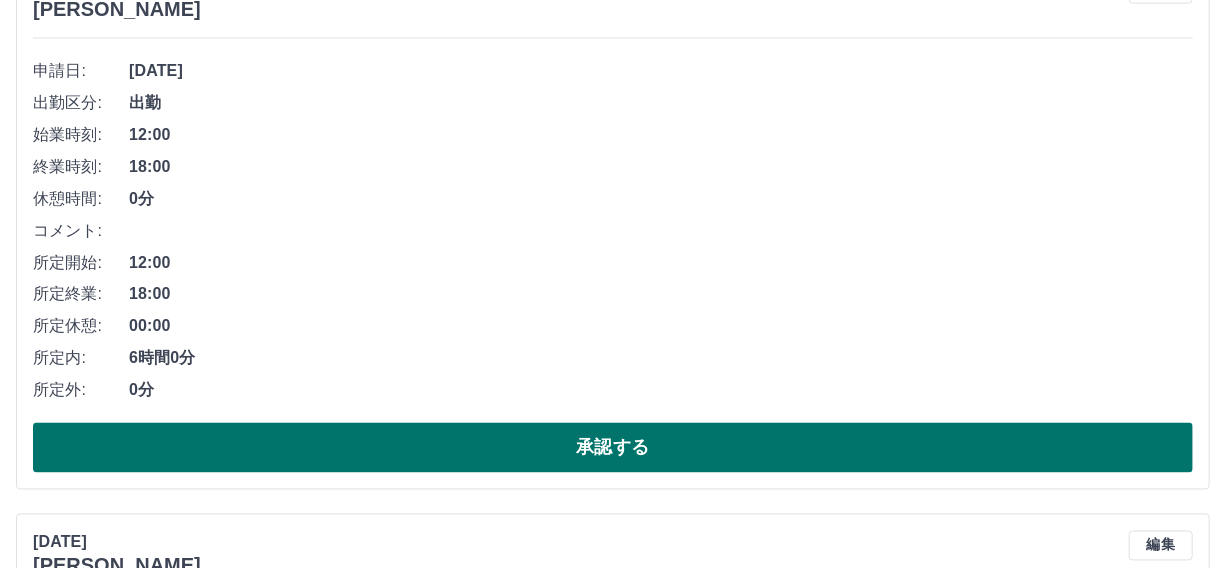 click on "承認する" at bounding box center (613, 448) 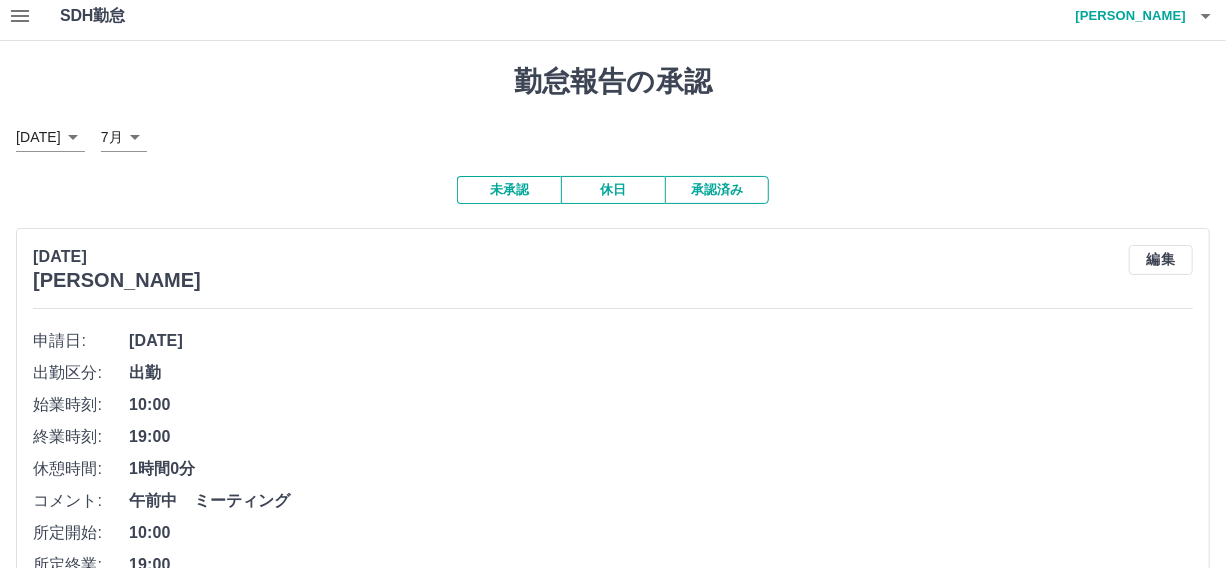 scroll, scrollTop: 0, scrollLeft: 0, axis: both 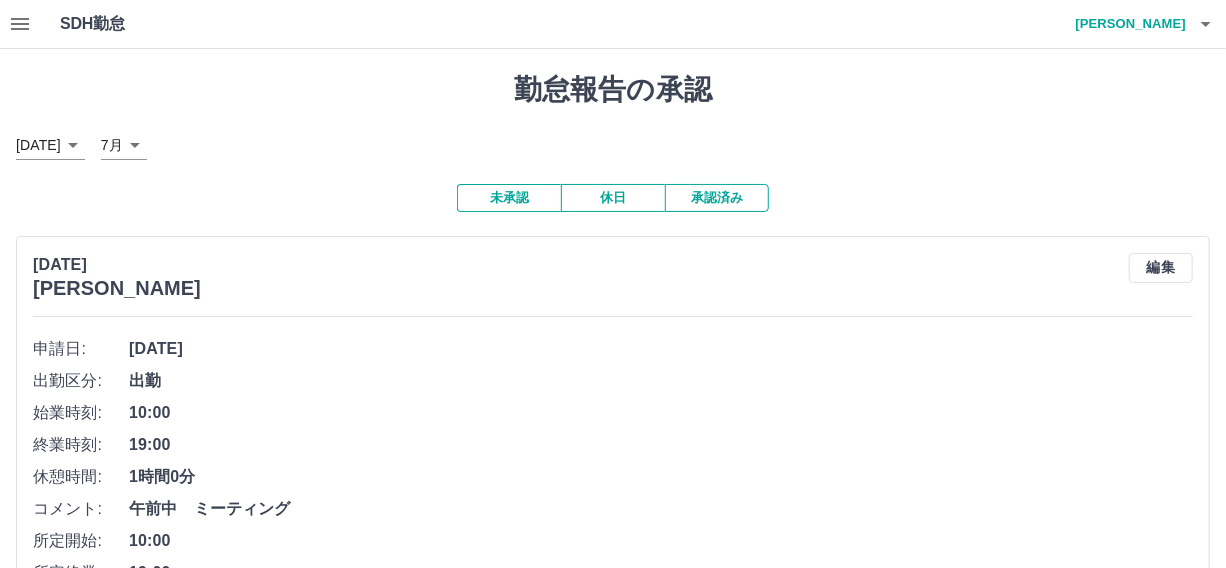 click on "未承認" at bounding box center [509, 198] 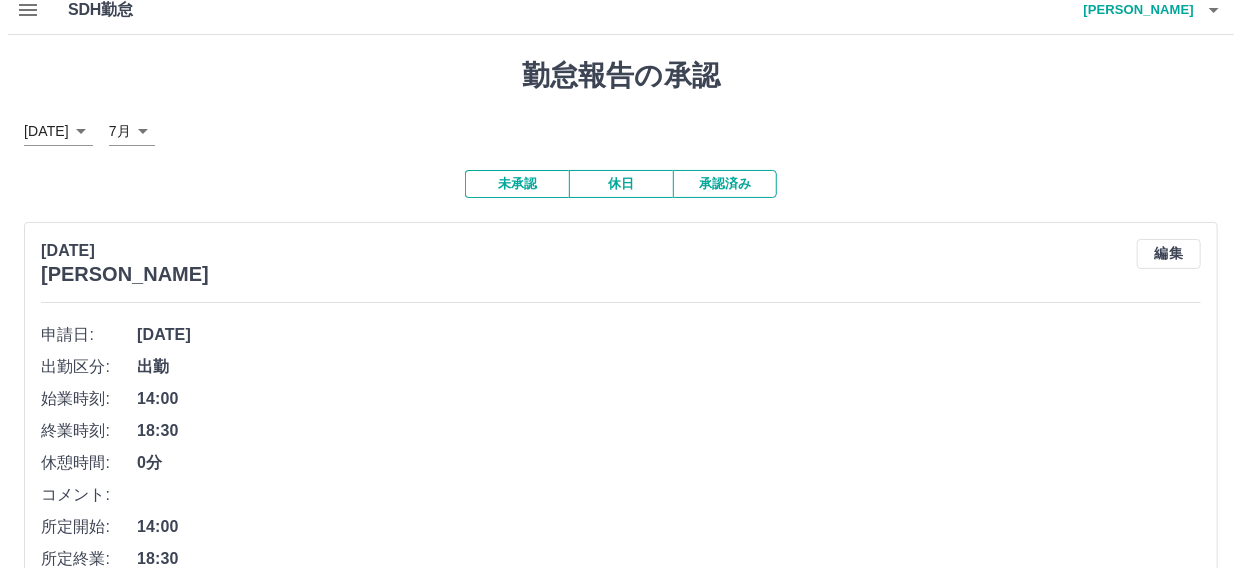 scroll, scrollTop: 0, scrollLeft: 0, axis: both 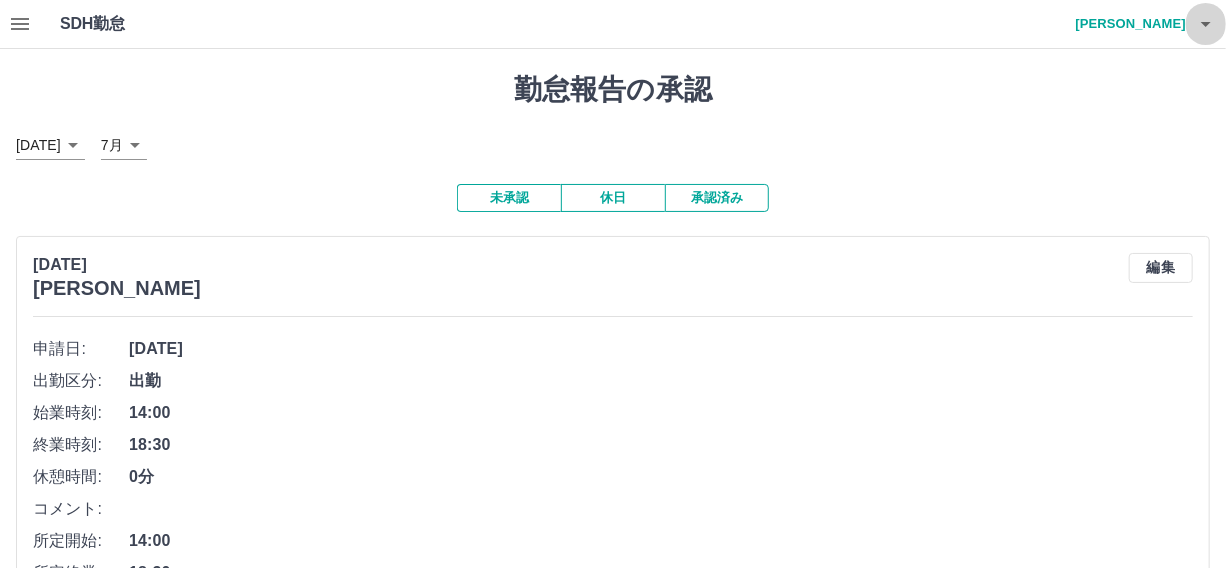 click 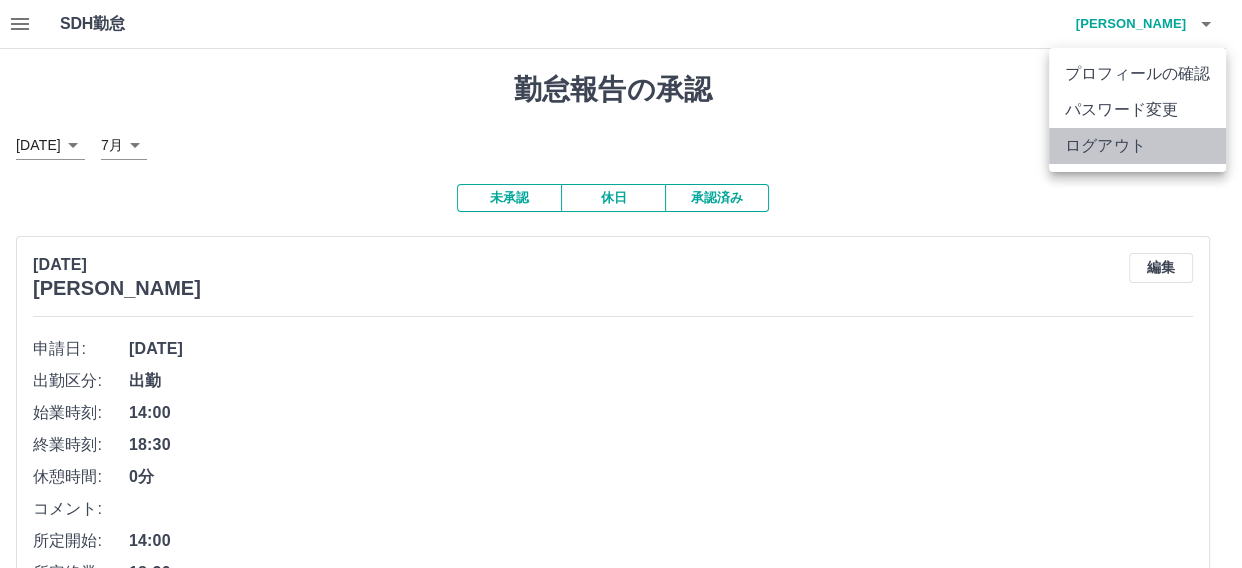 click on "ログアウト" at bounding box center [1137, 146] 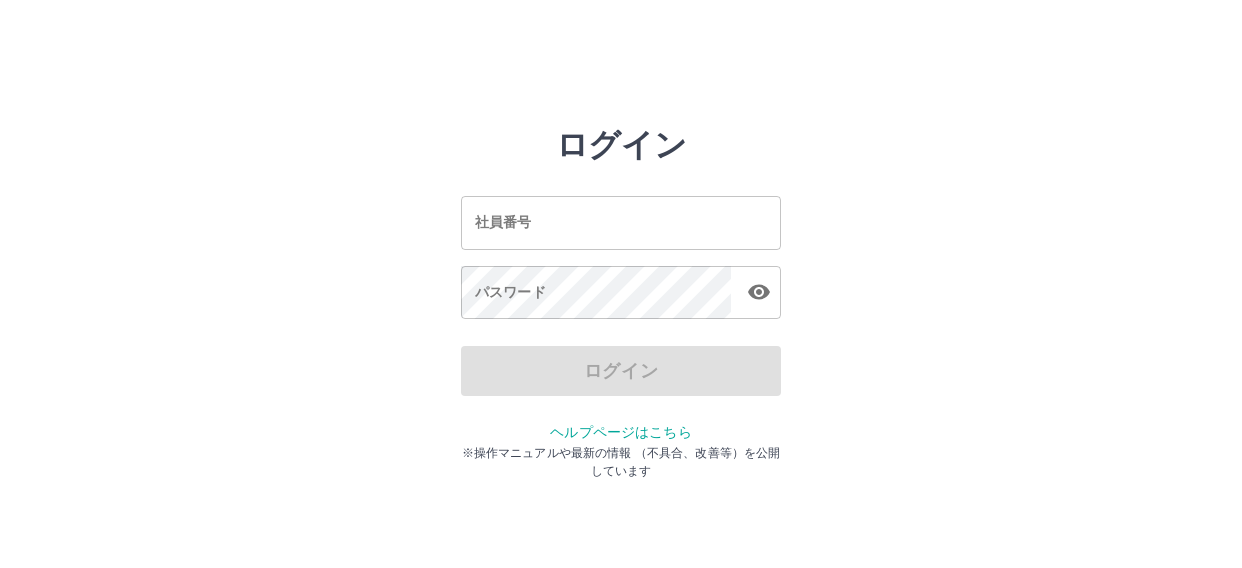 scroll, scrollTop: 0, scrollLeft: 0, axis: both 